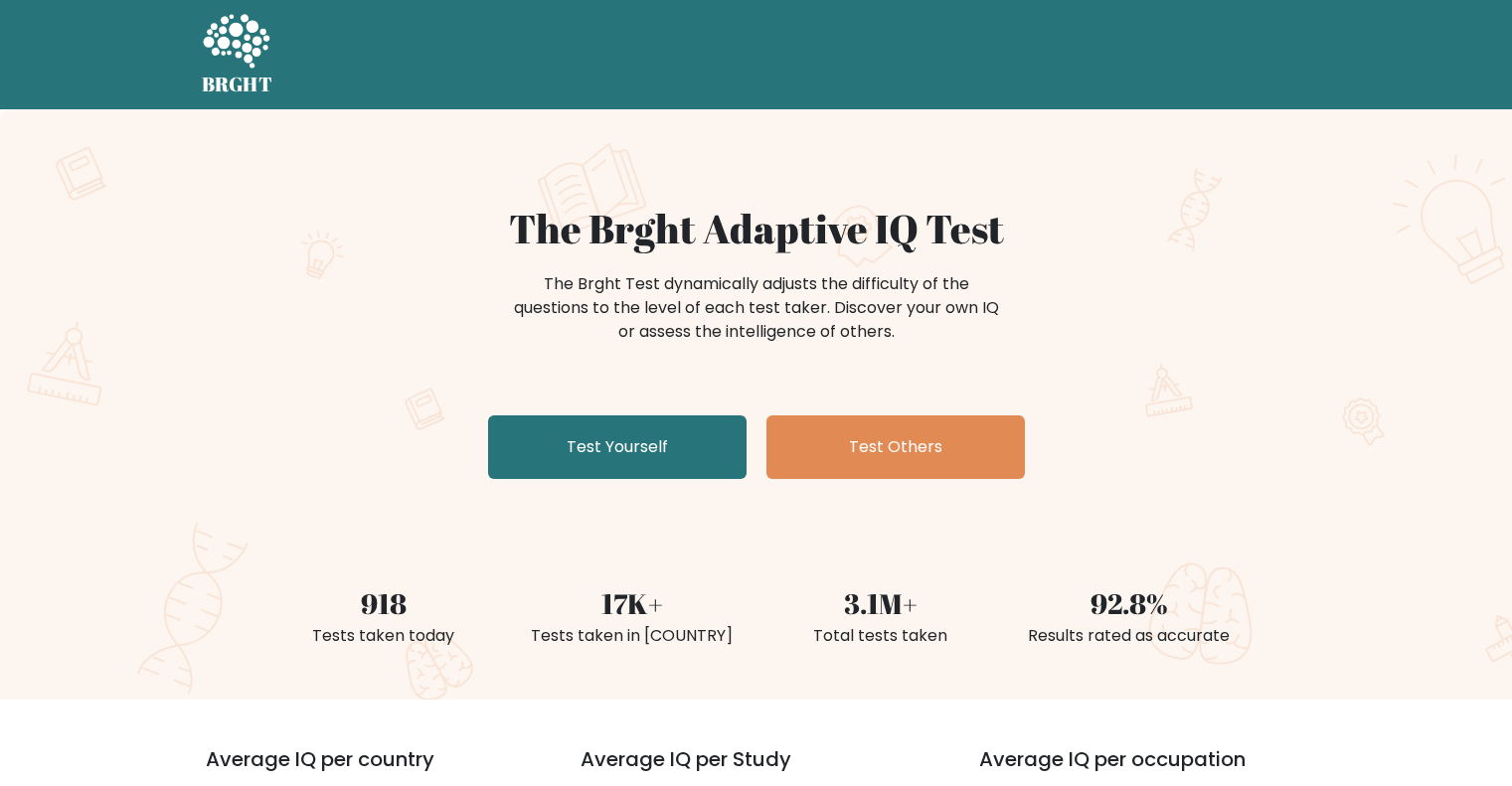 scroll, scrollTop: 0, scrollLeft: 0, axis: both 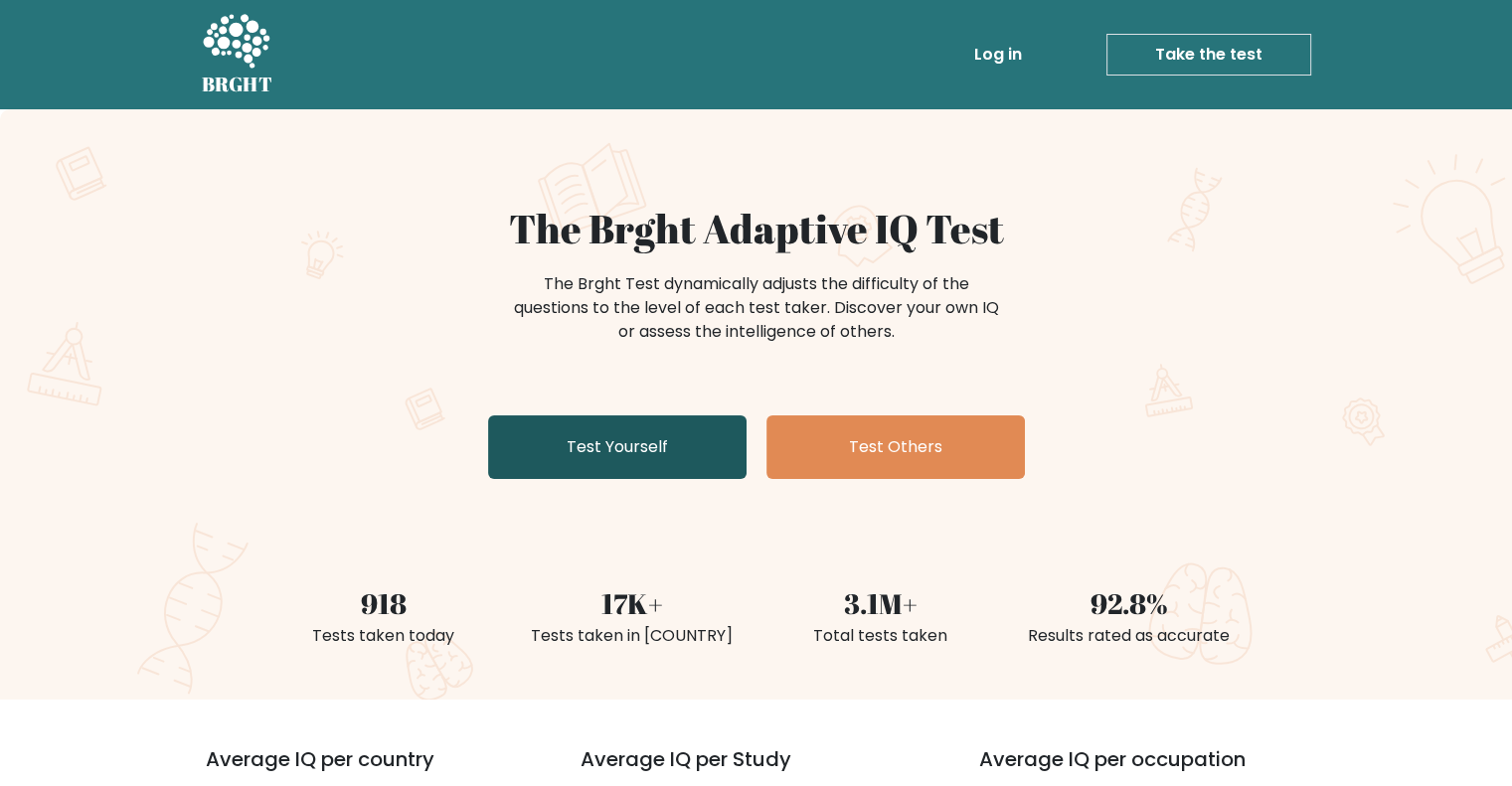 click on "Test Yourself" at bounding box center (617, 447) 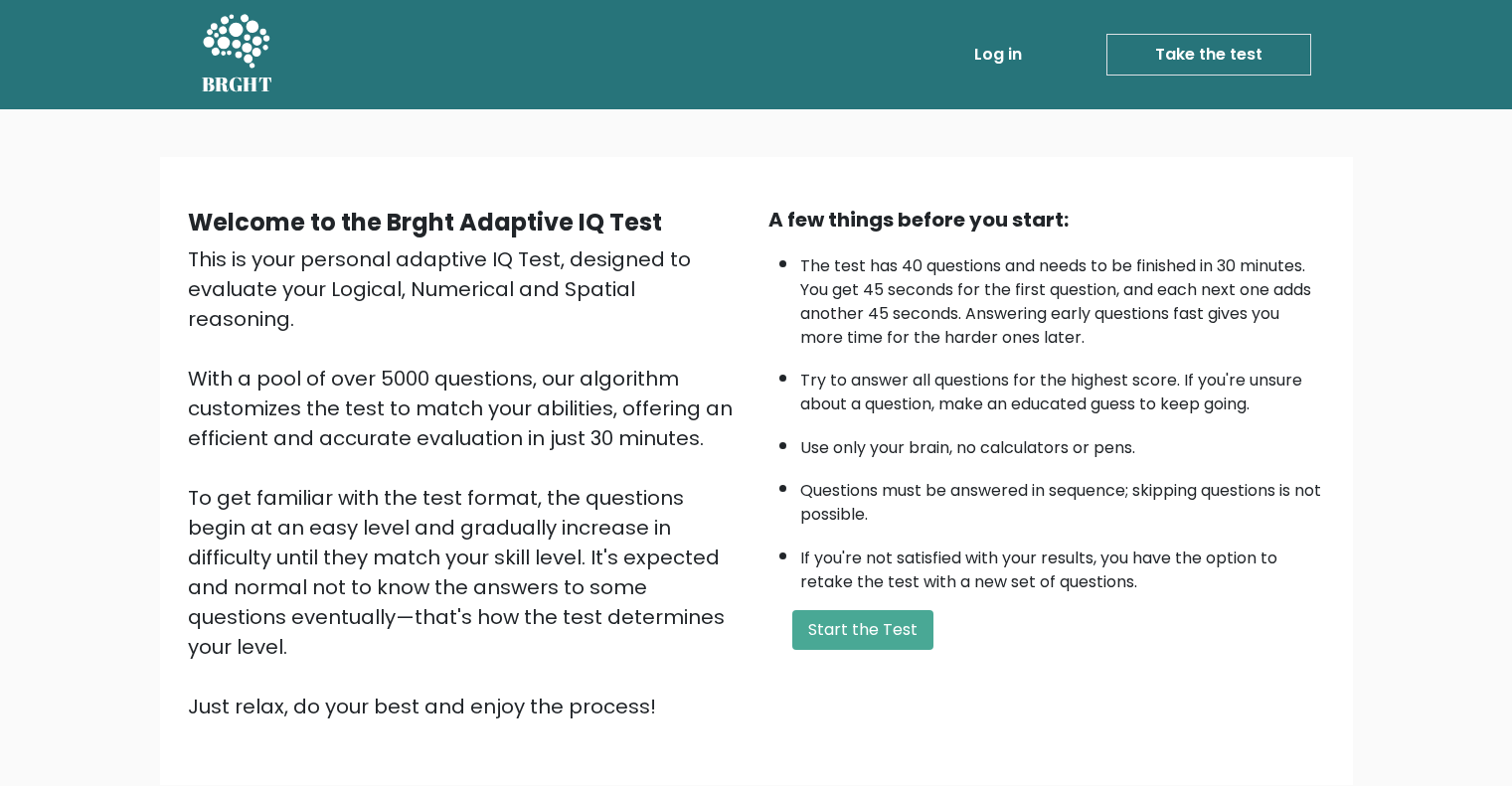 scroll, scrollTop: 0, scrollLeft: 0, axis: both 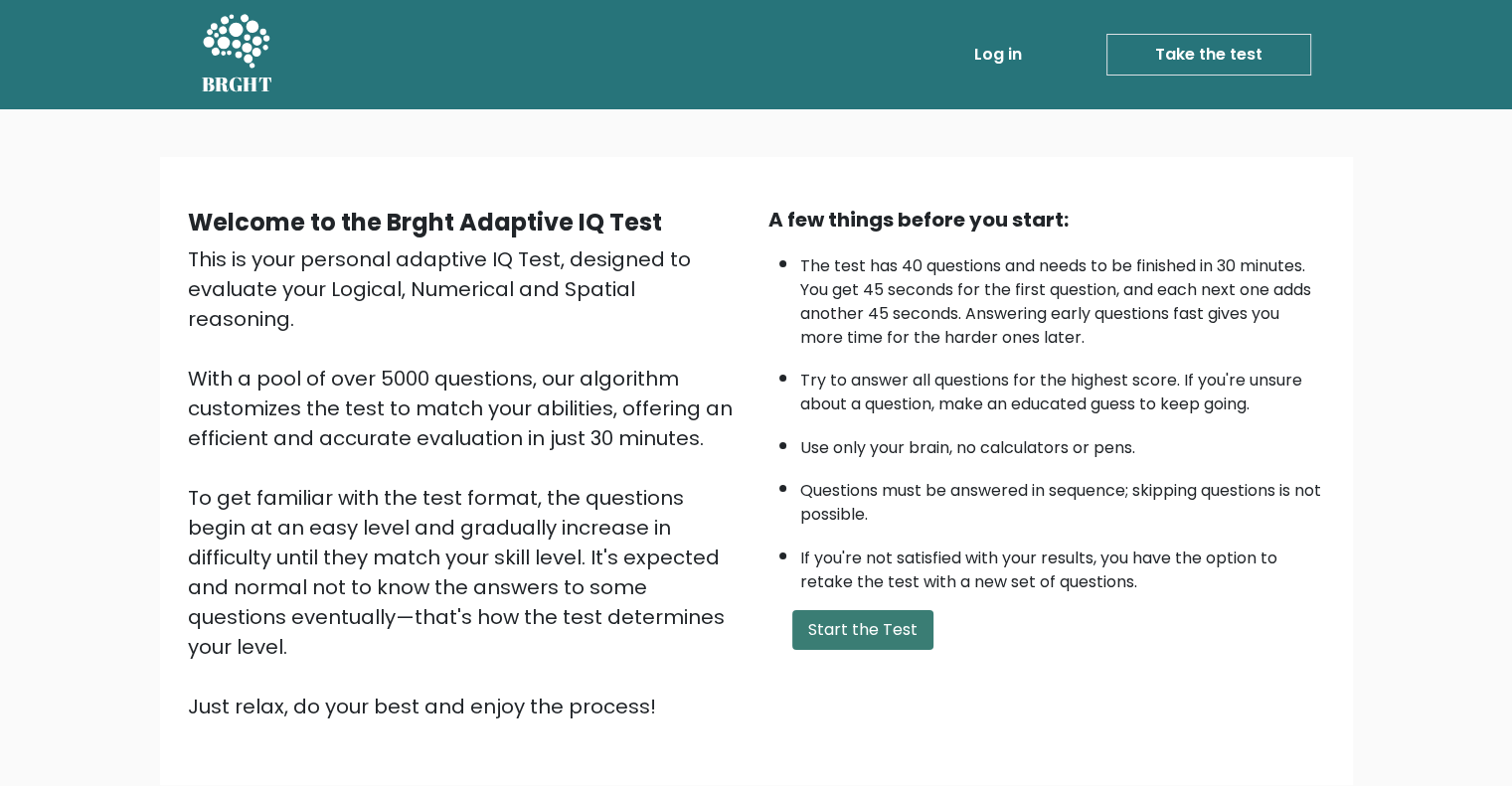 click on "Start the Test" at bounding box center (863, 630) 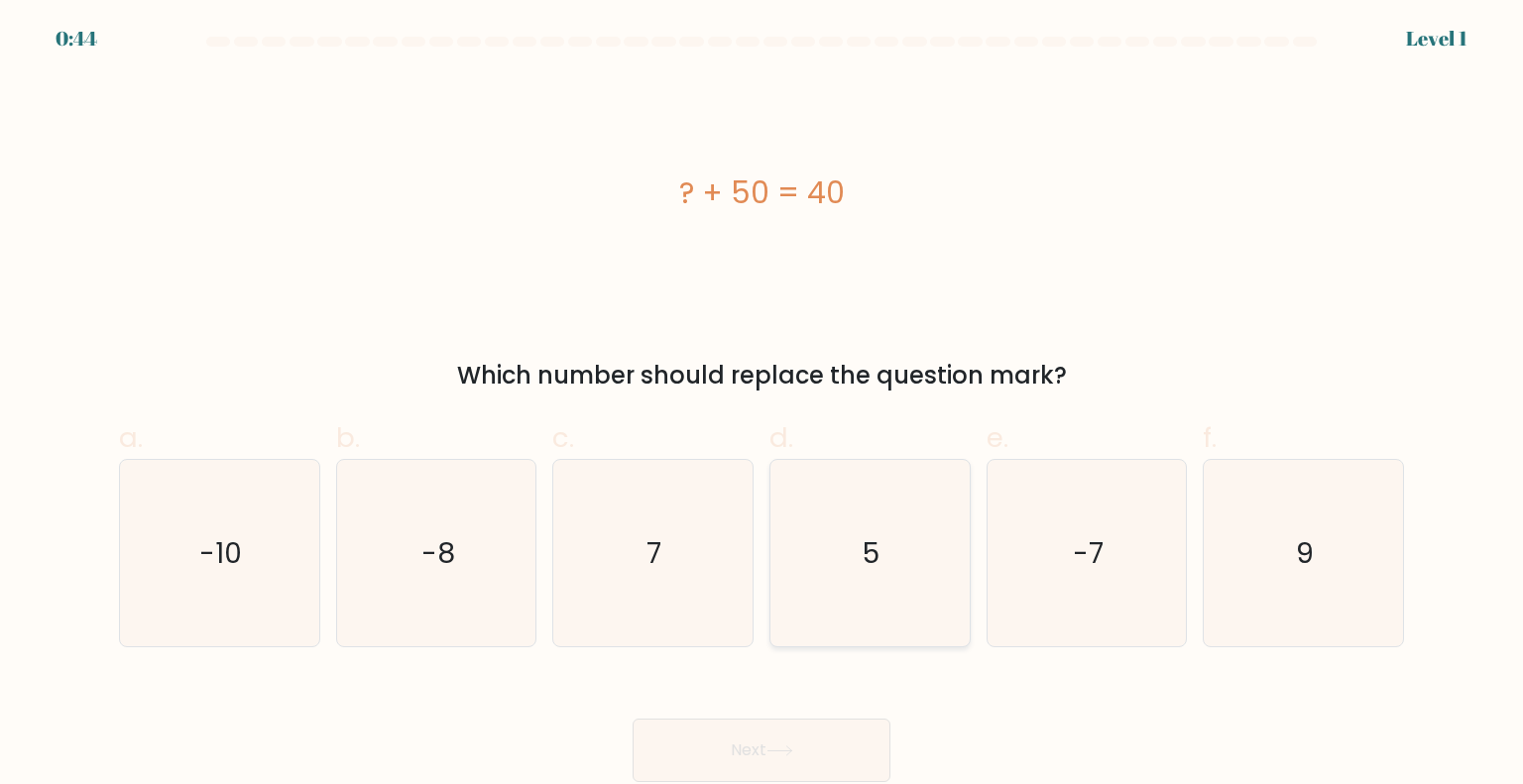 scroll, scrollTop: 0, scrollLeft: 0, axis: both 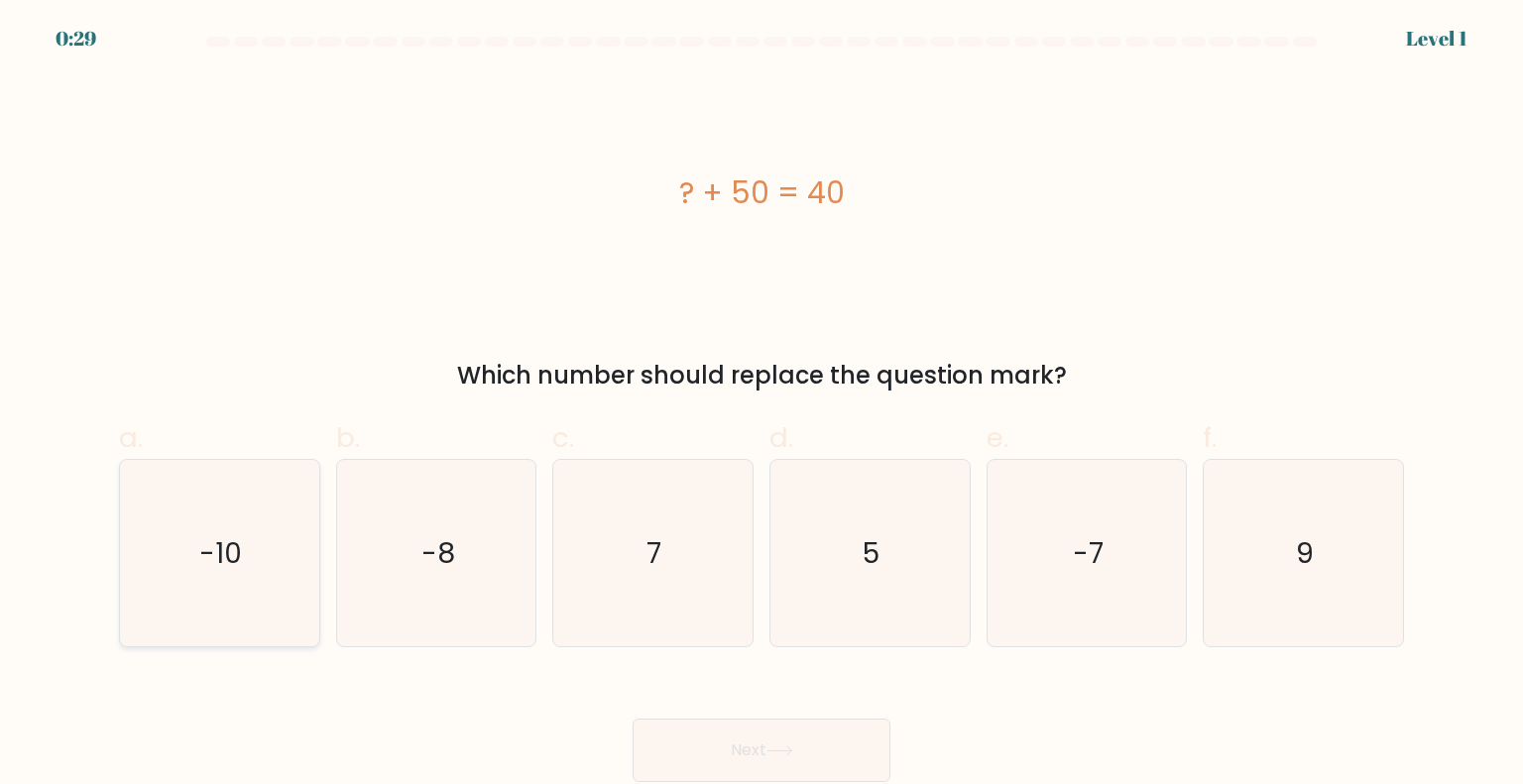 click on "-10" 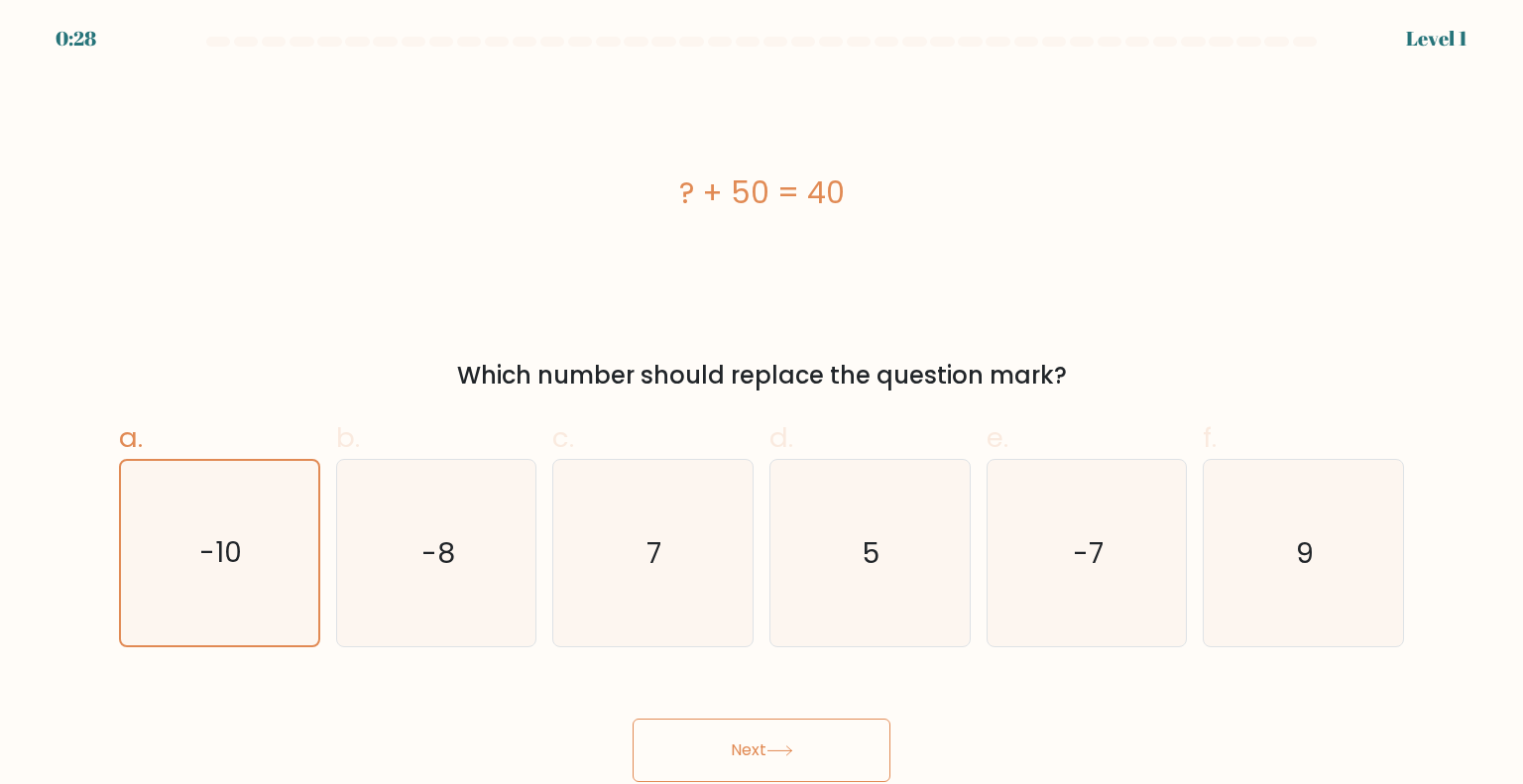click on "Next" at bounding box center (762, 750) 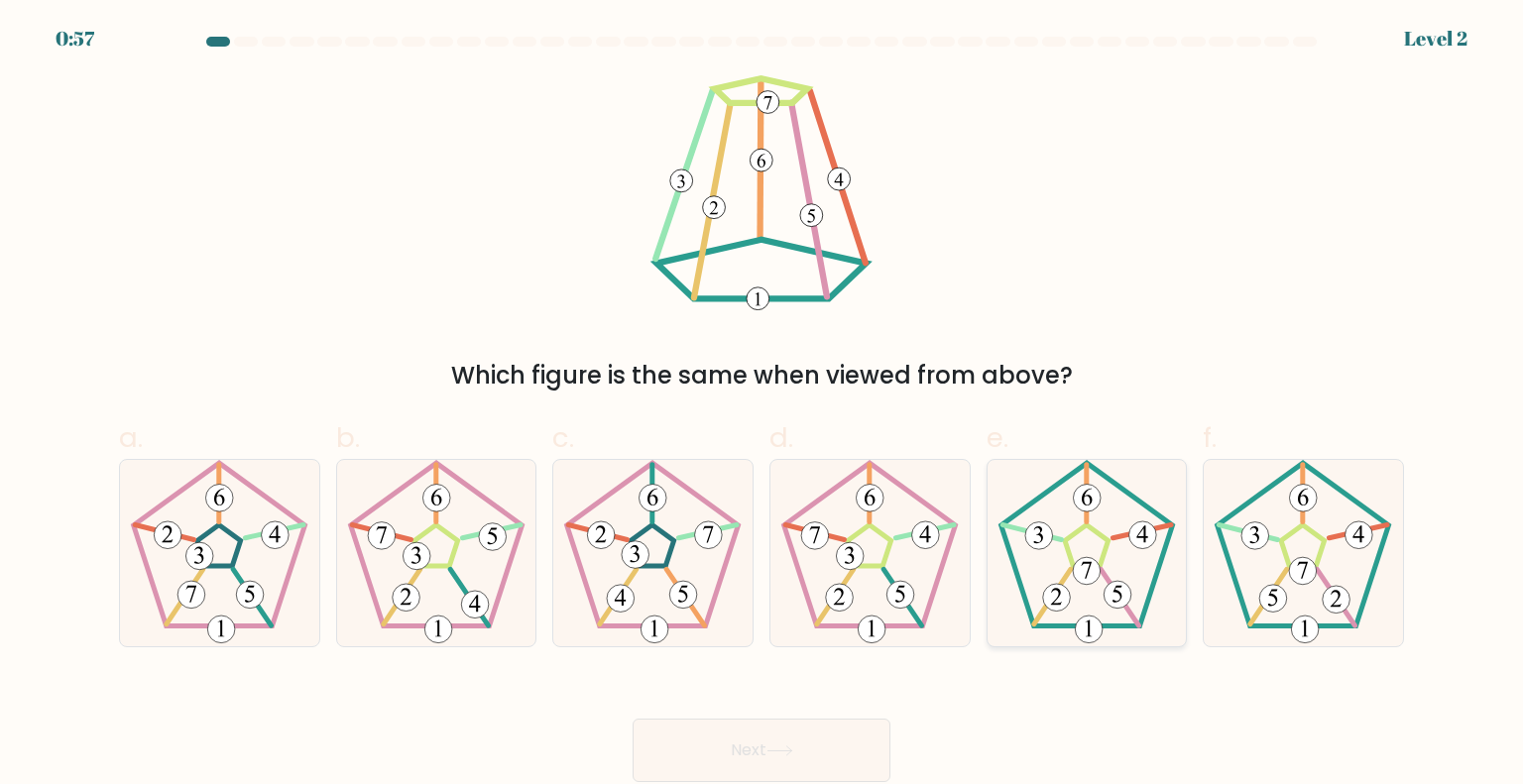 click 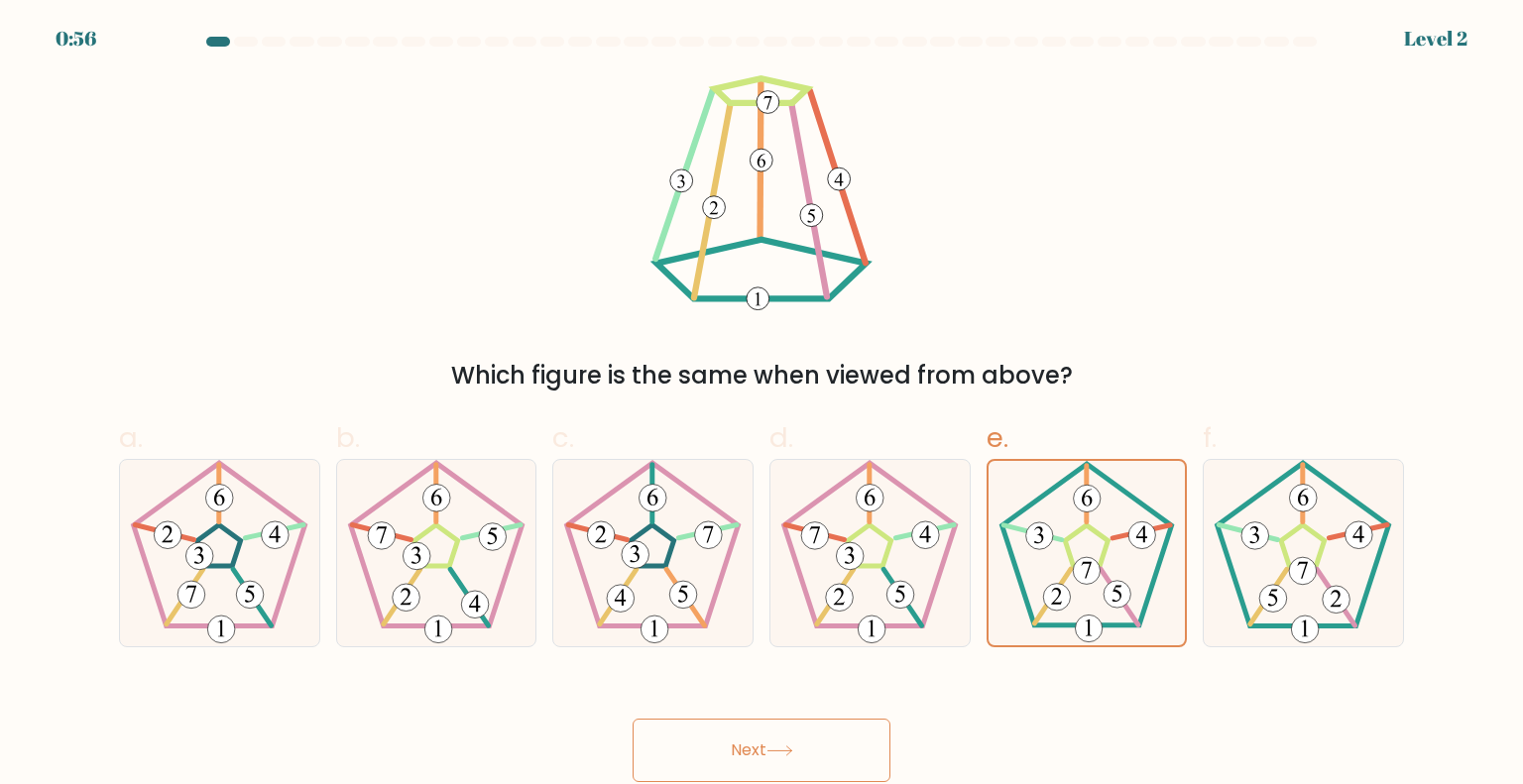 click on "Next" at bounding box center (762, 750) 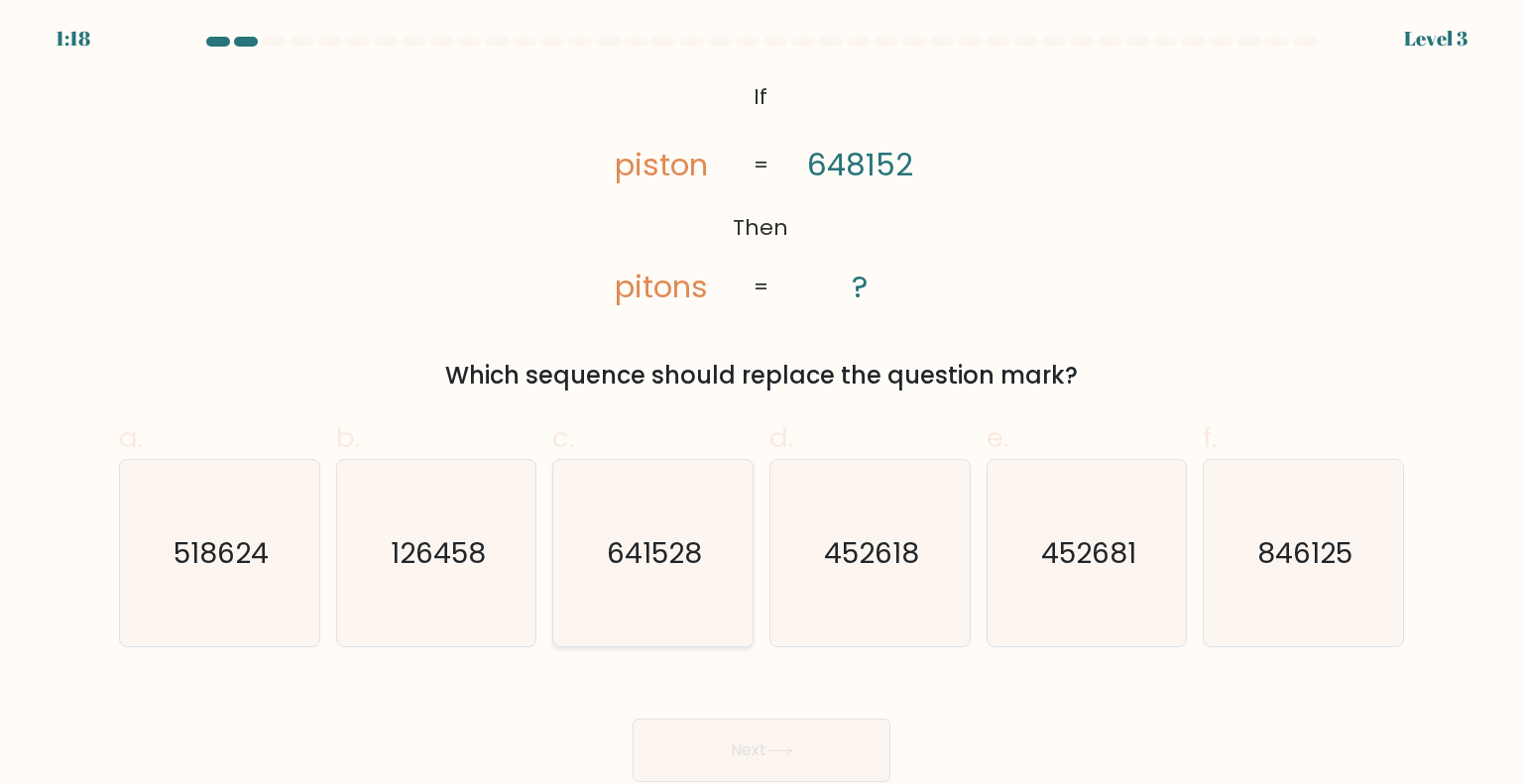 click on "641528" 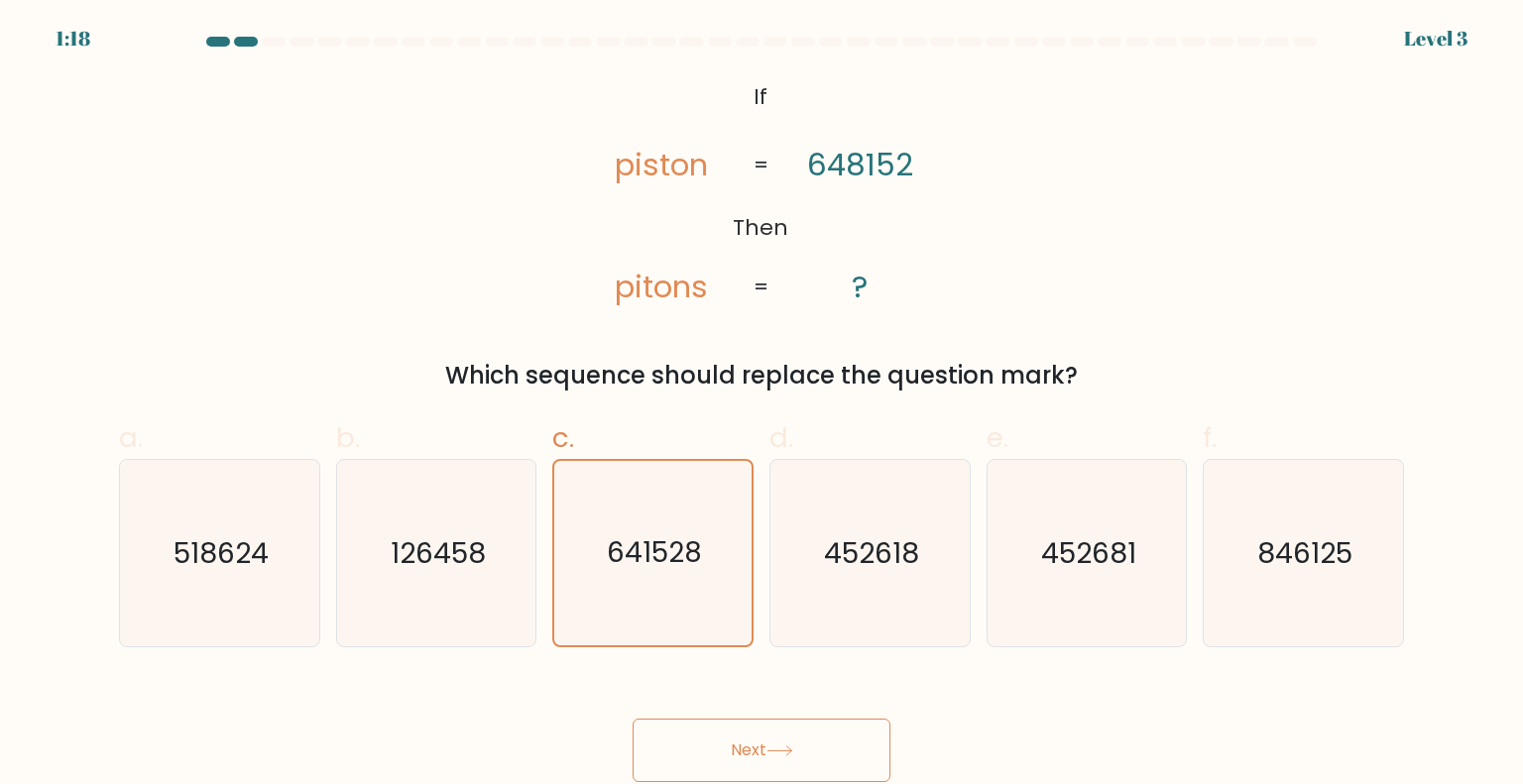 click on "Next" at bounding box center (762, 750) 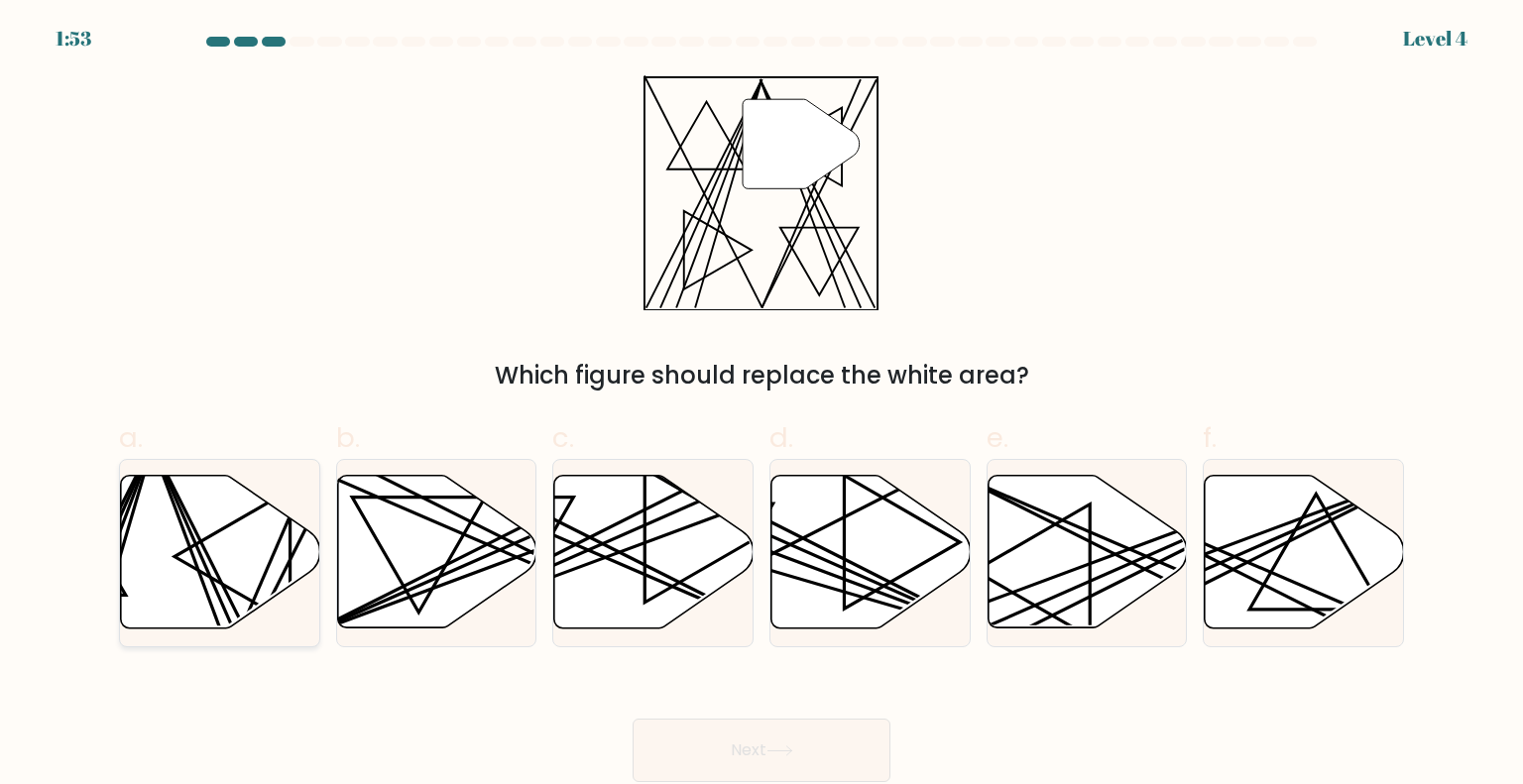 click 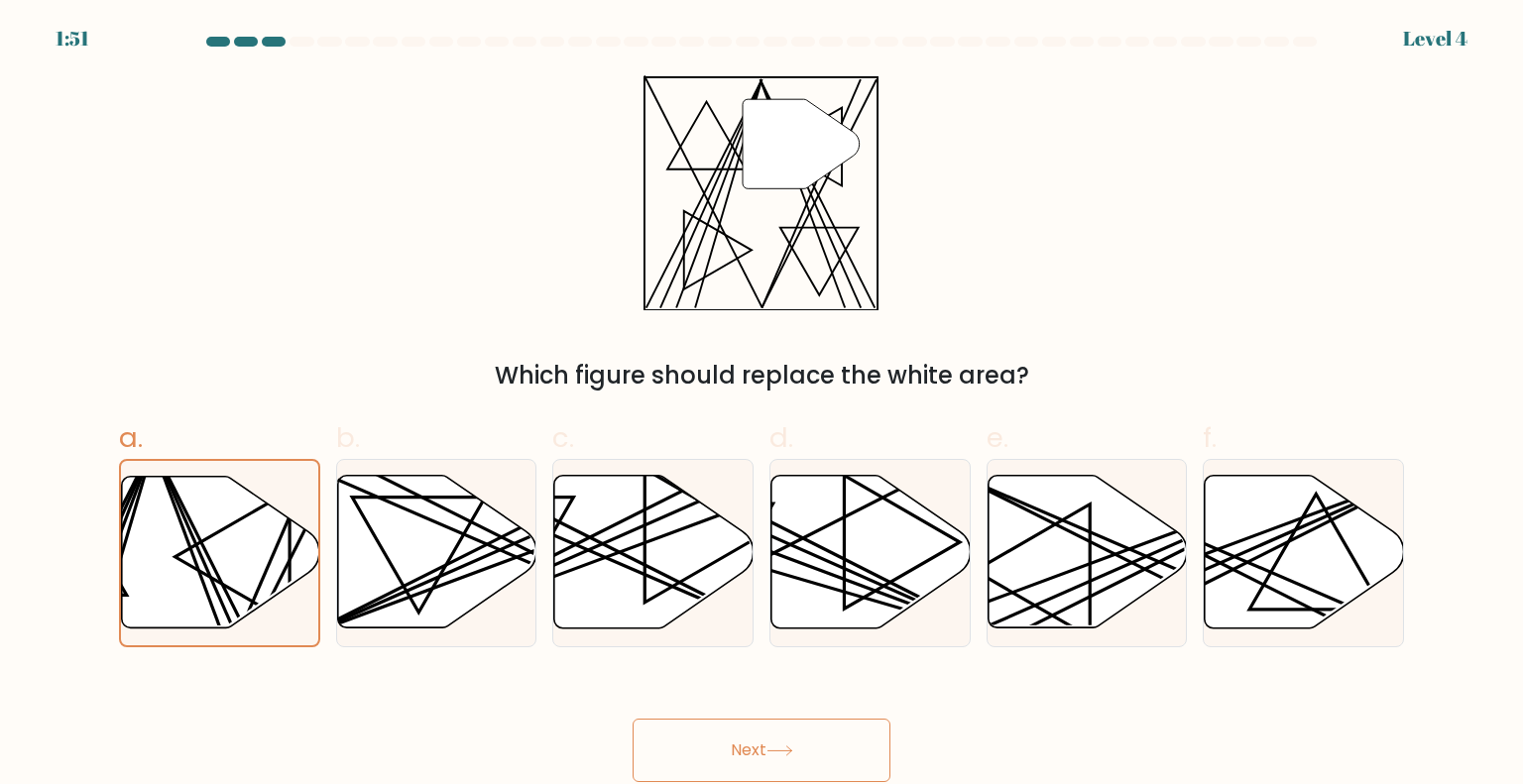 click 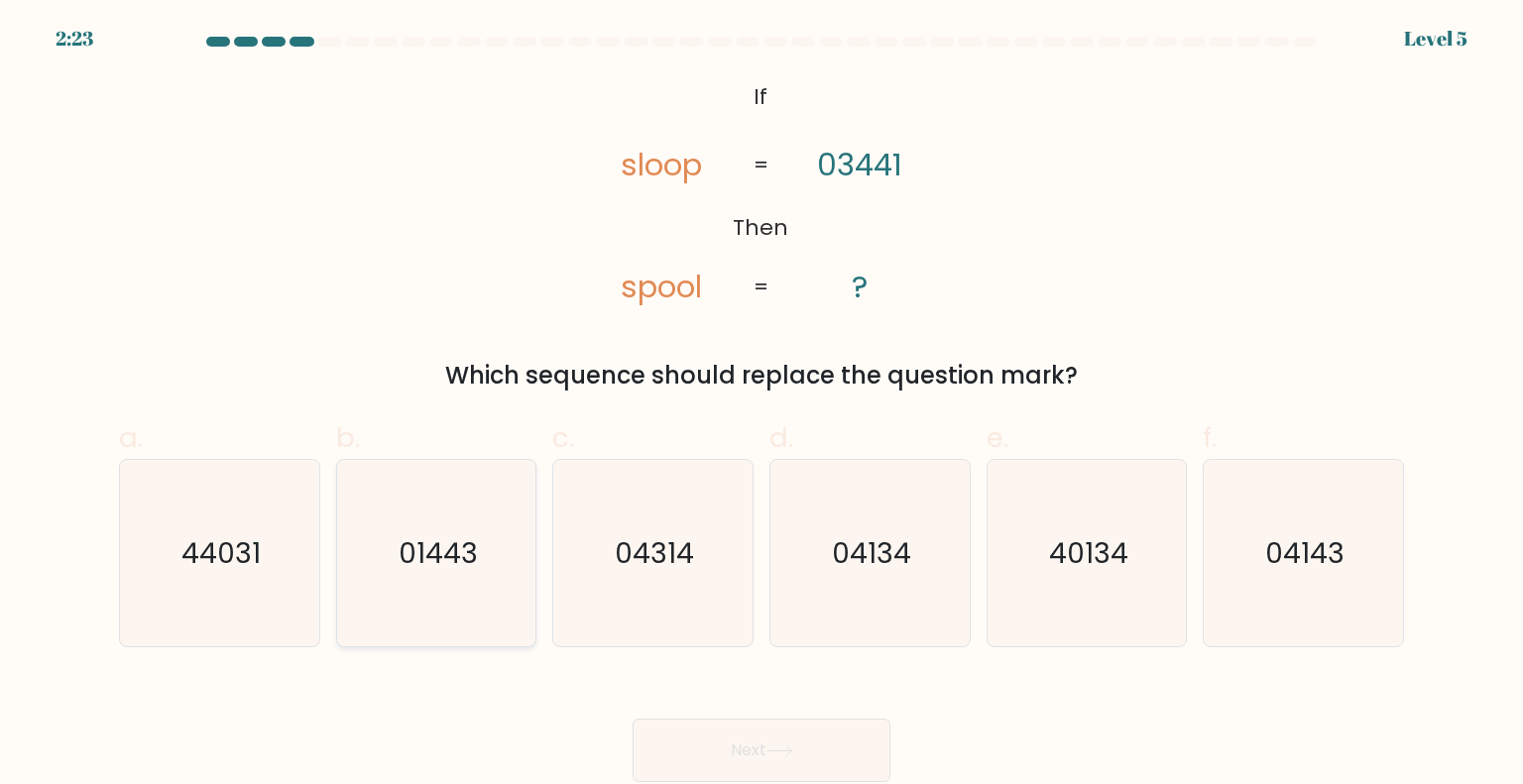 click on "01443" 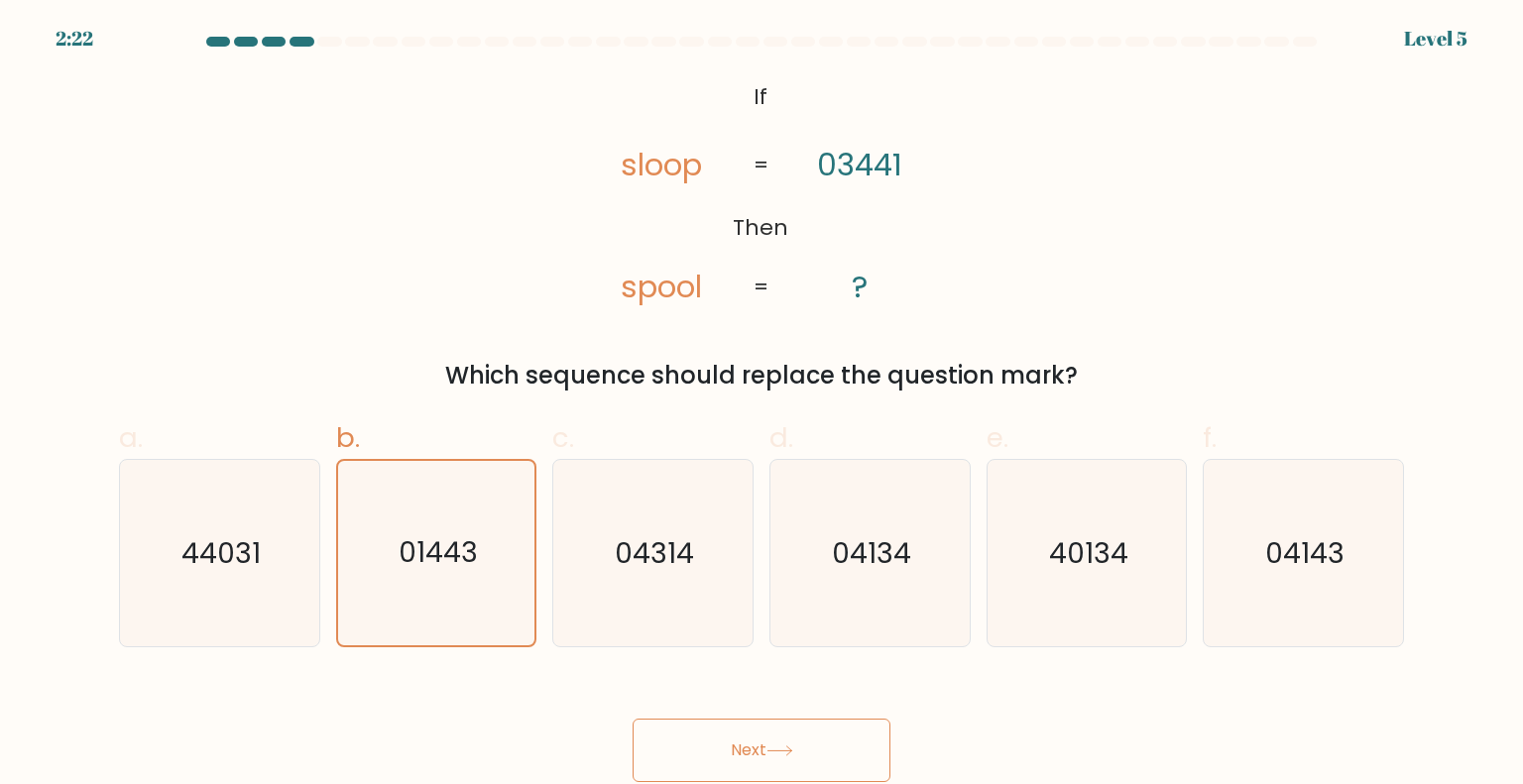 click on "Next" at bounding box center [762, 750] 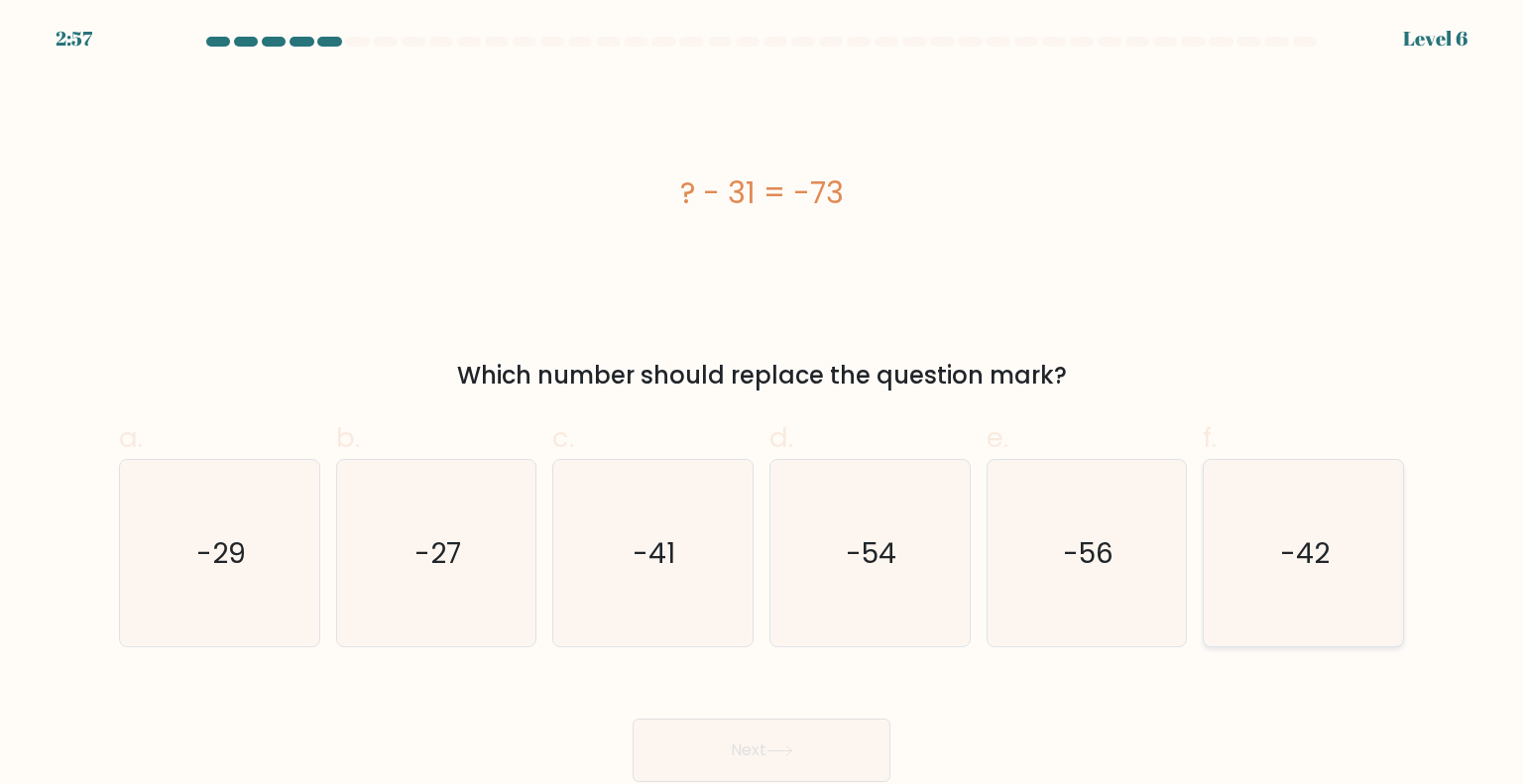 click on "-42" 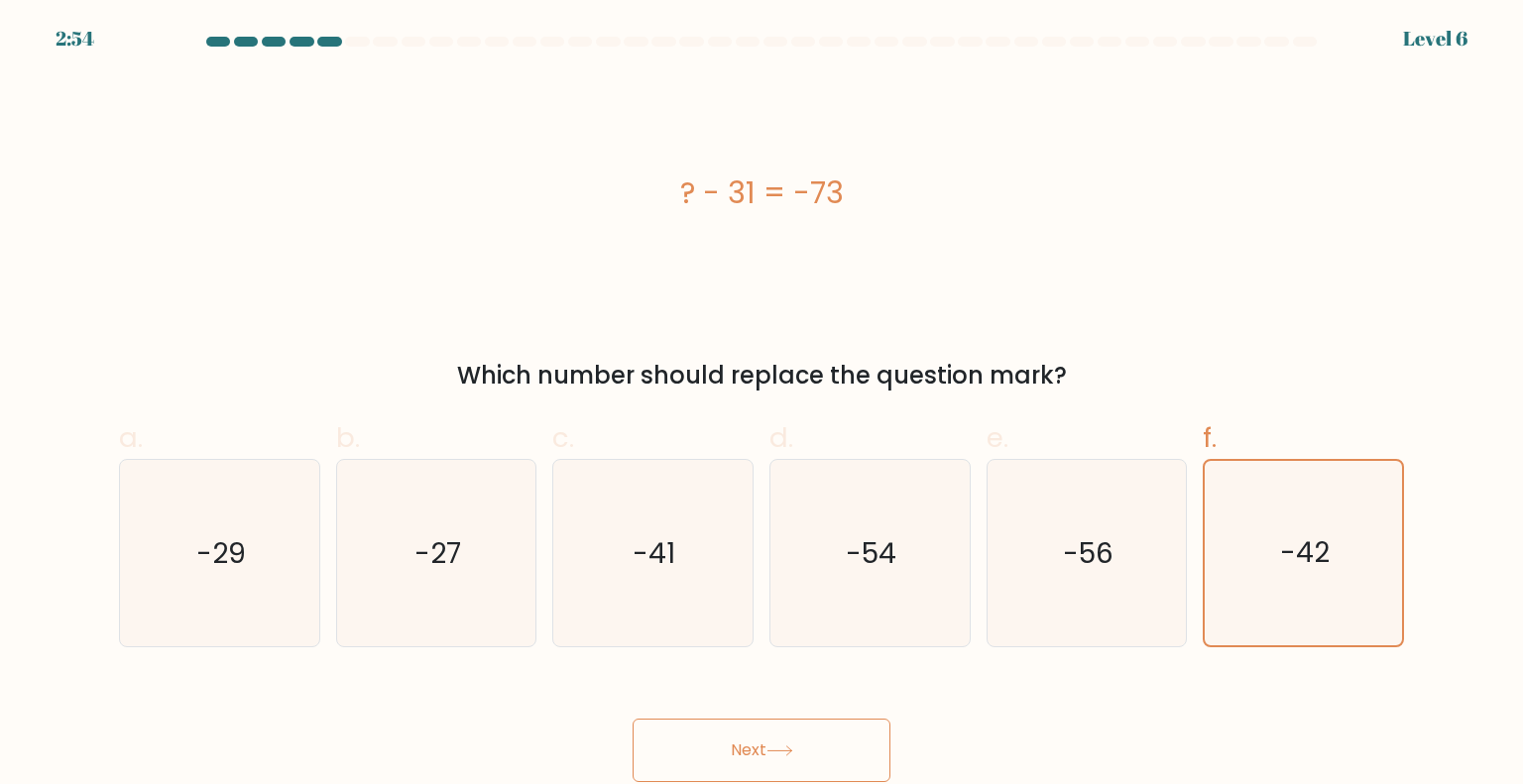 click on "Next" at bounding box center [762, 750] 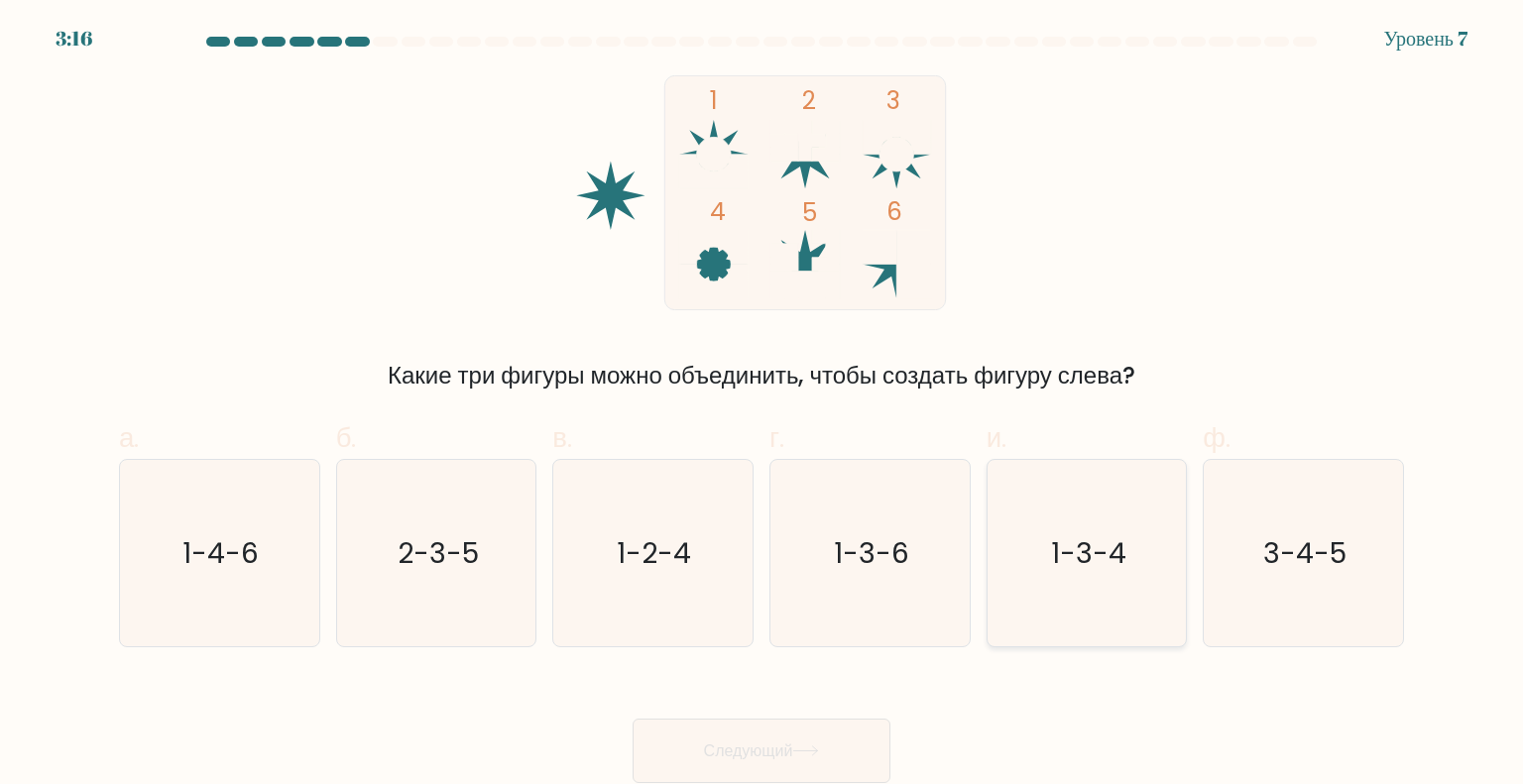 click on "1-3-4" 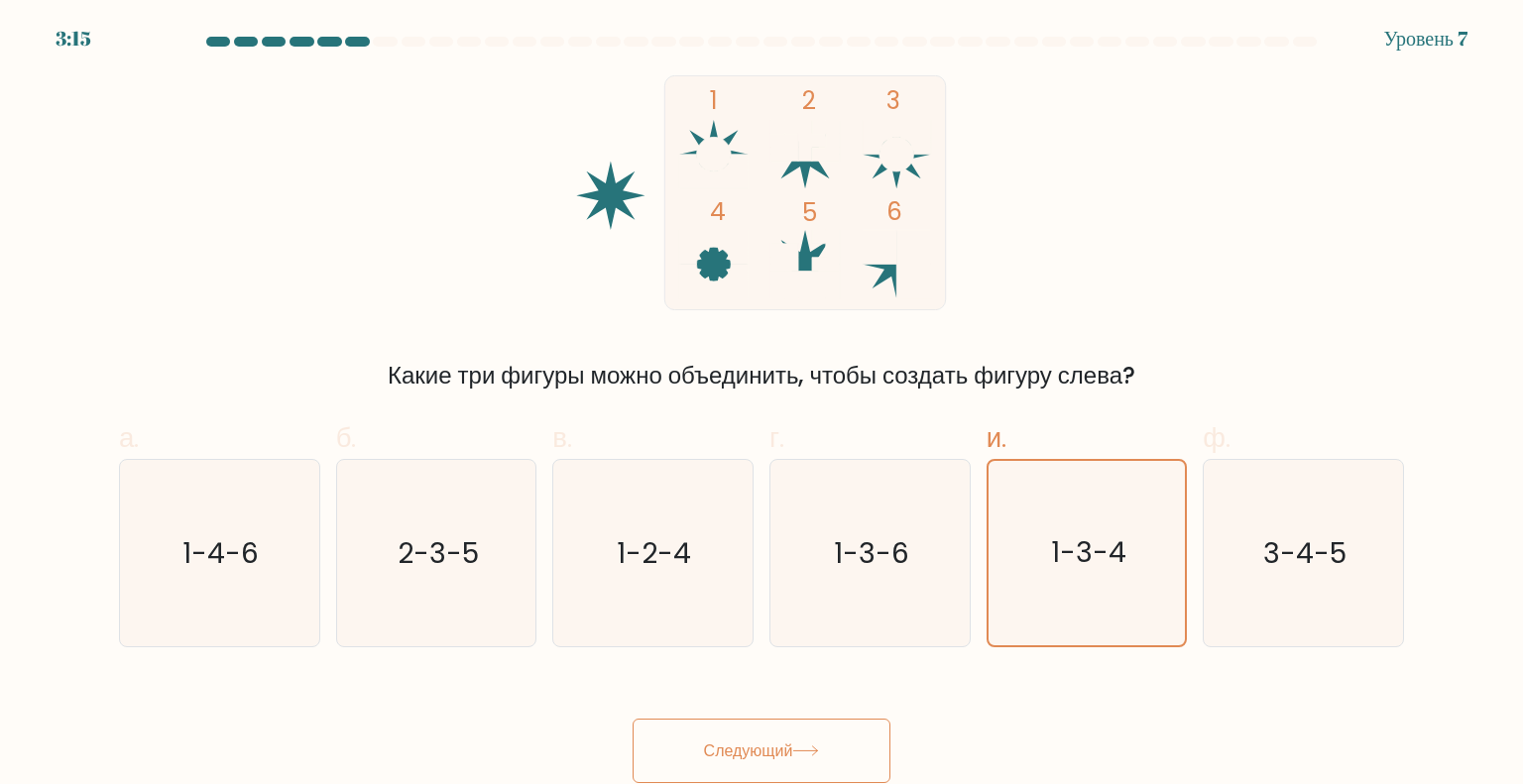 click 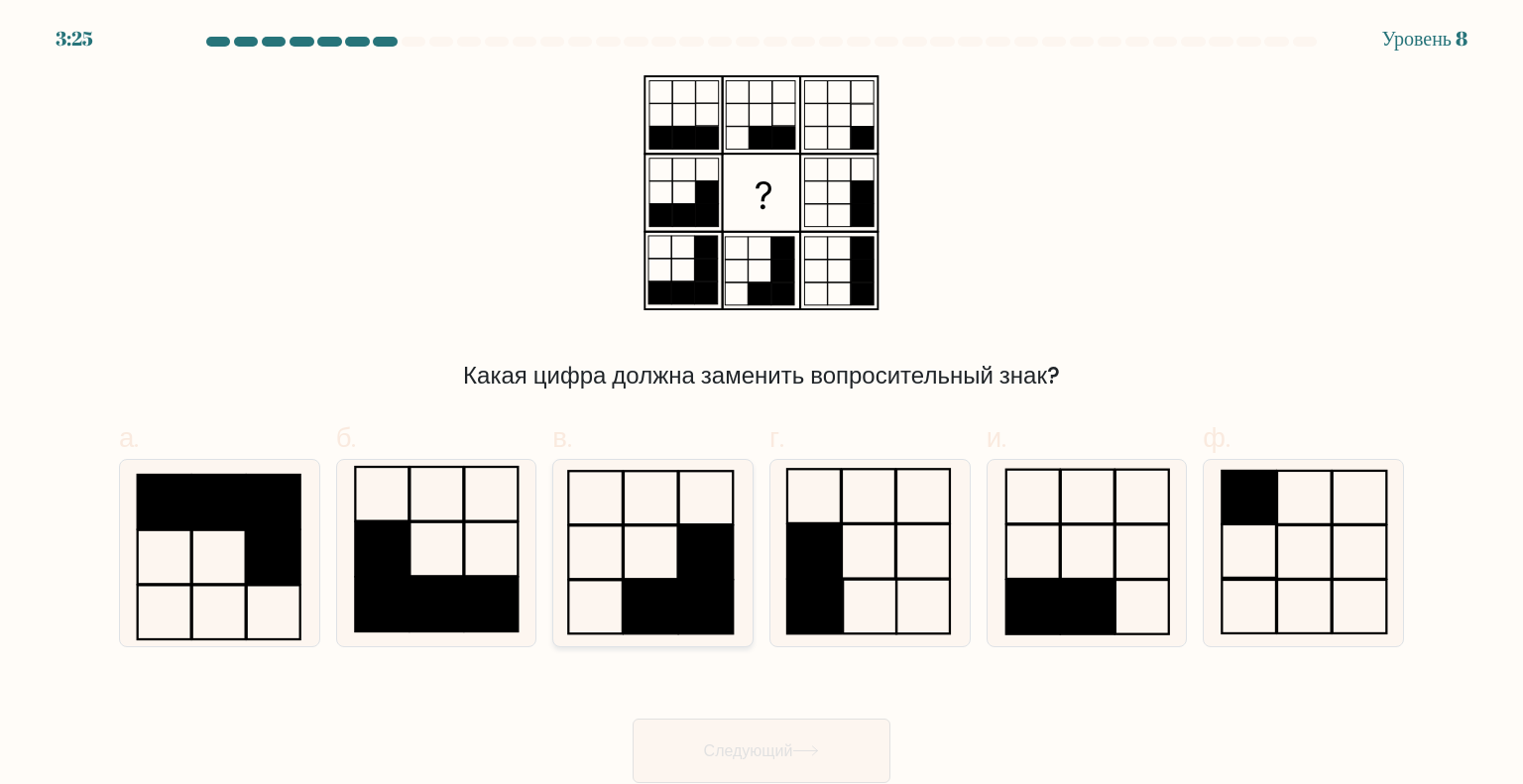click 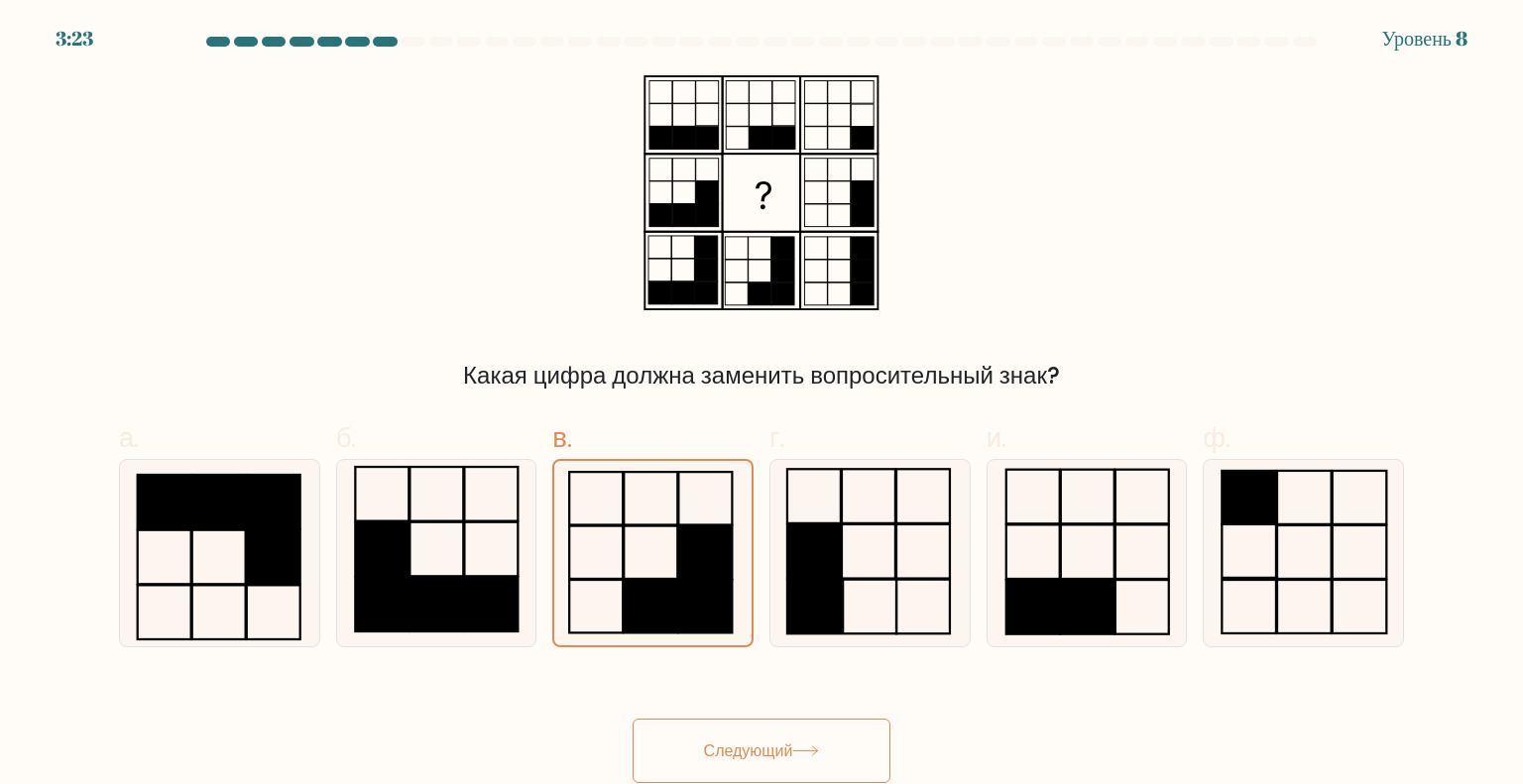 click 